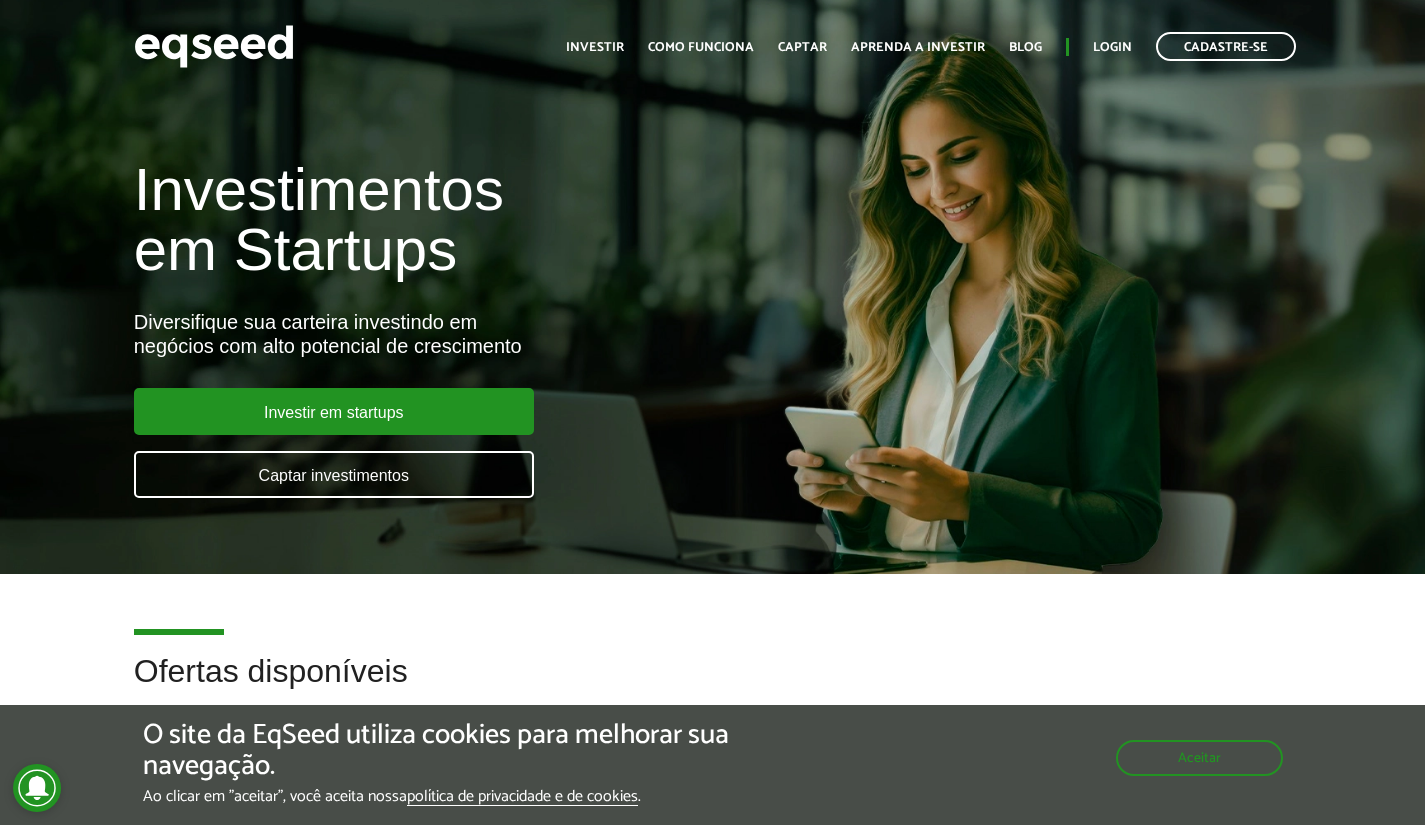 scroll, scrollTop: 0, scrollLeft: 0, axis: both 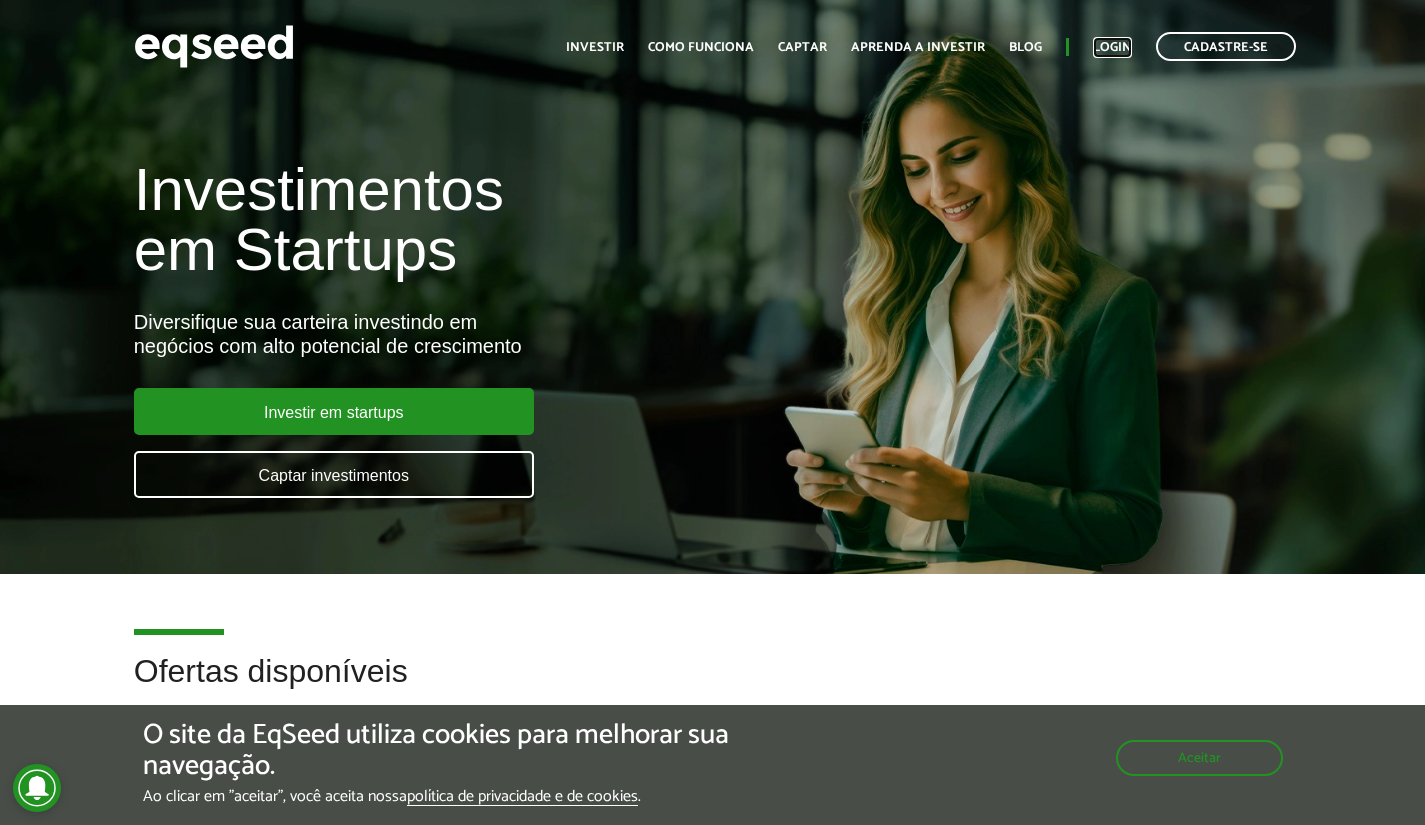 click on "Login" at bounding box center (1112, 47) 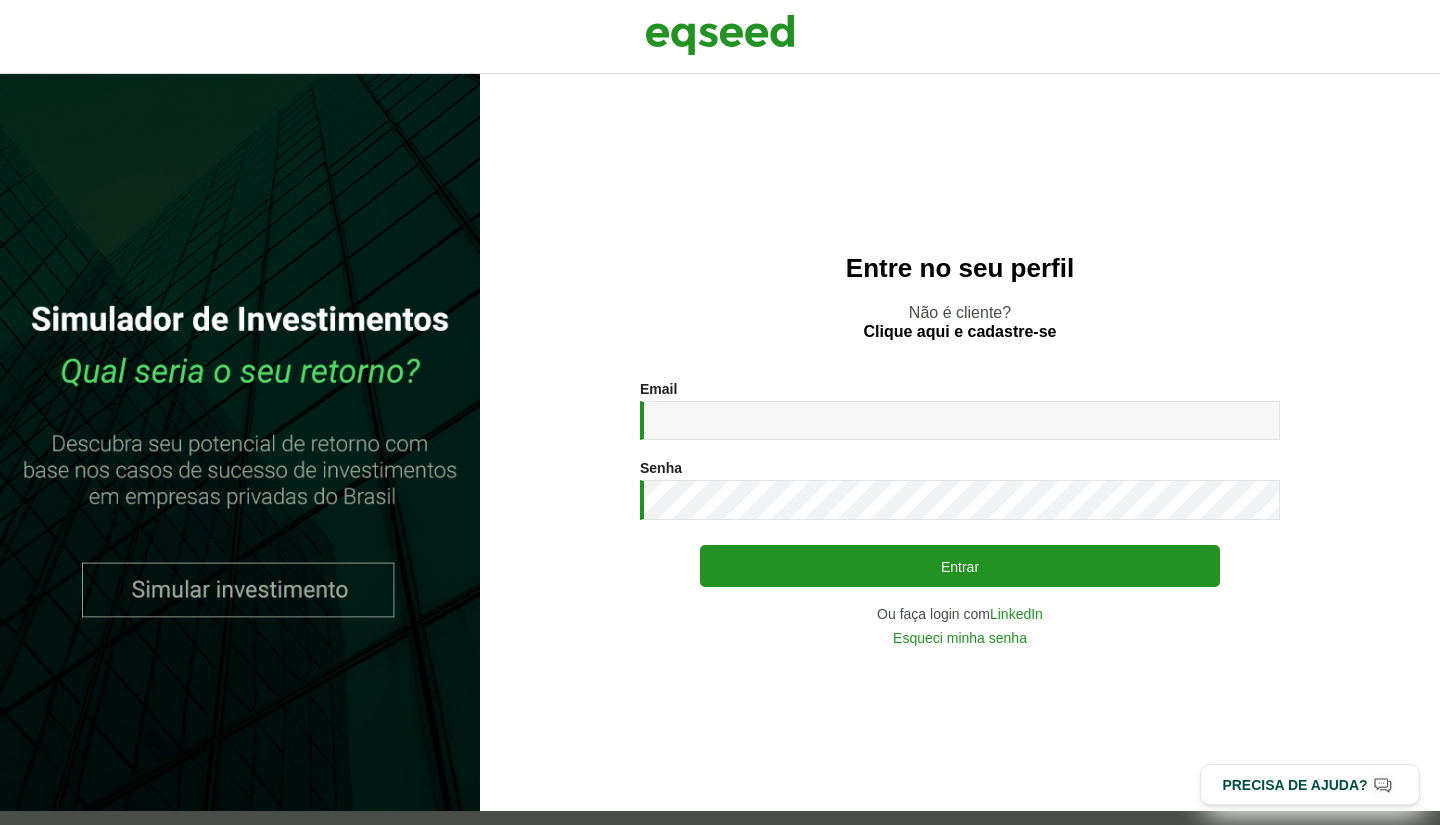 scroll, scrollTop: 0, scrollLeft: 0, axis: both 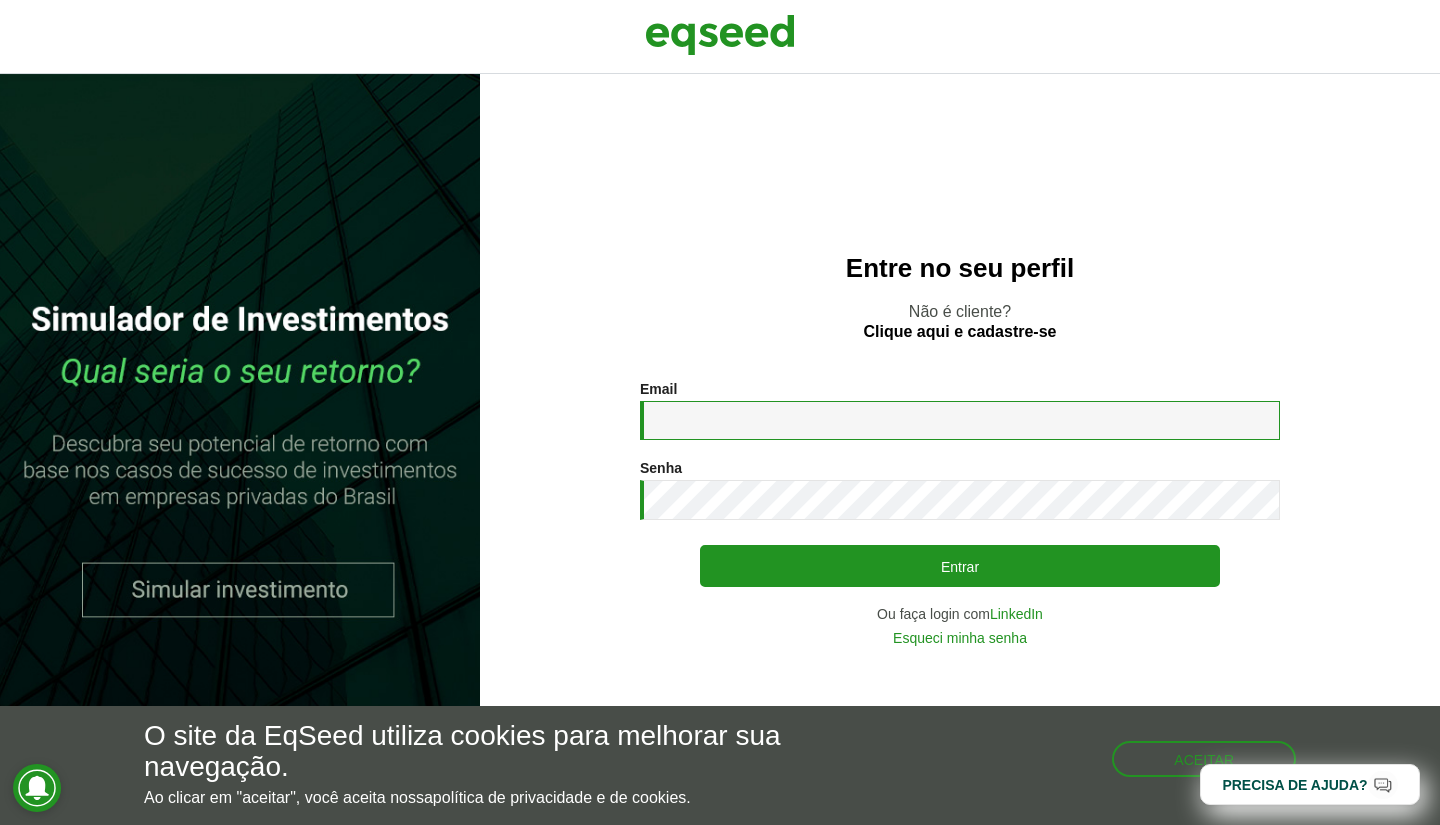type on "**********" 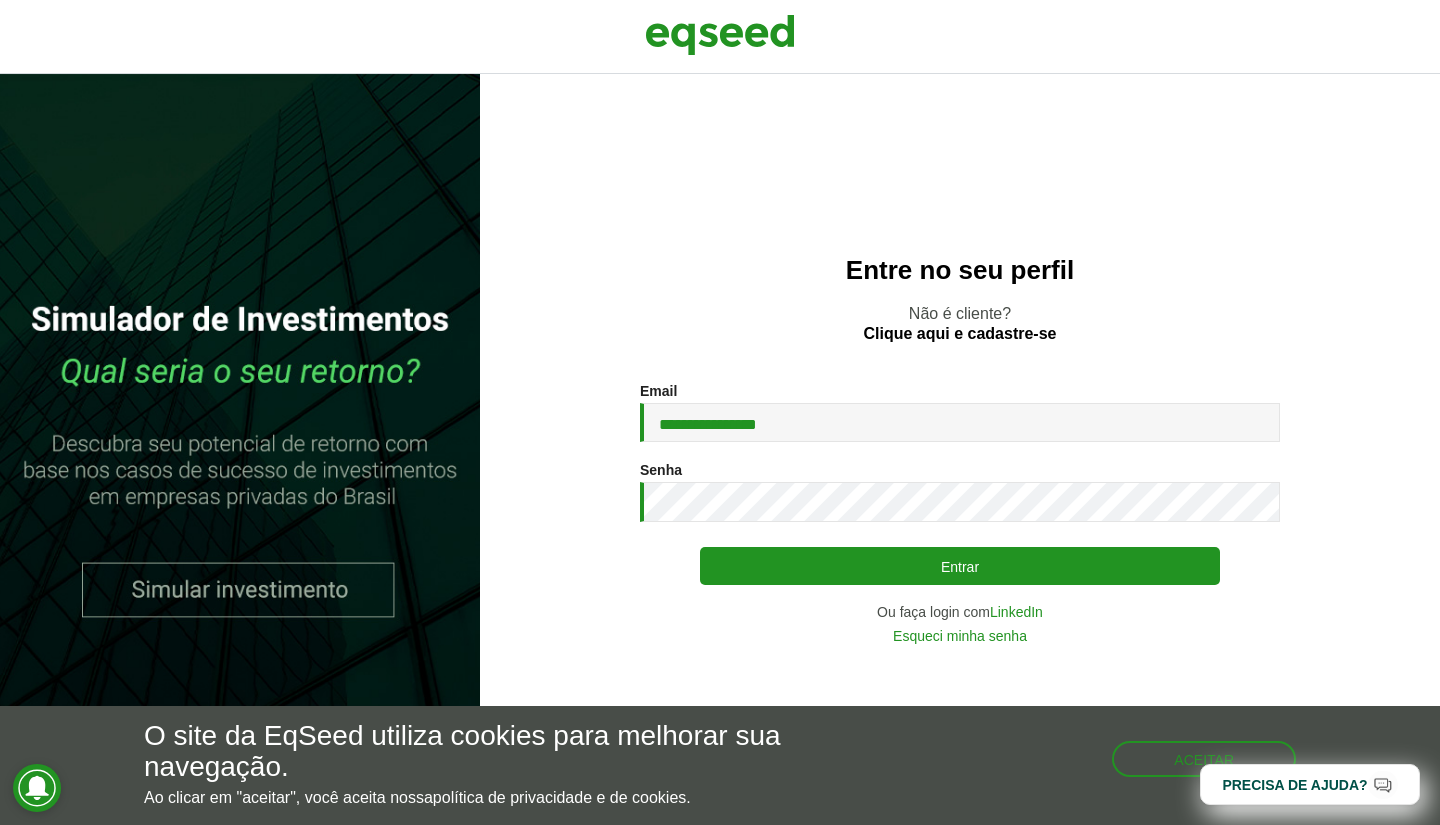click on "Entrar" at bounding box center (960, 566) 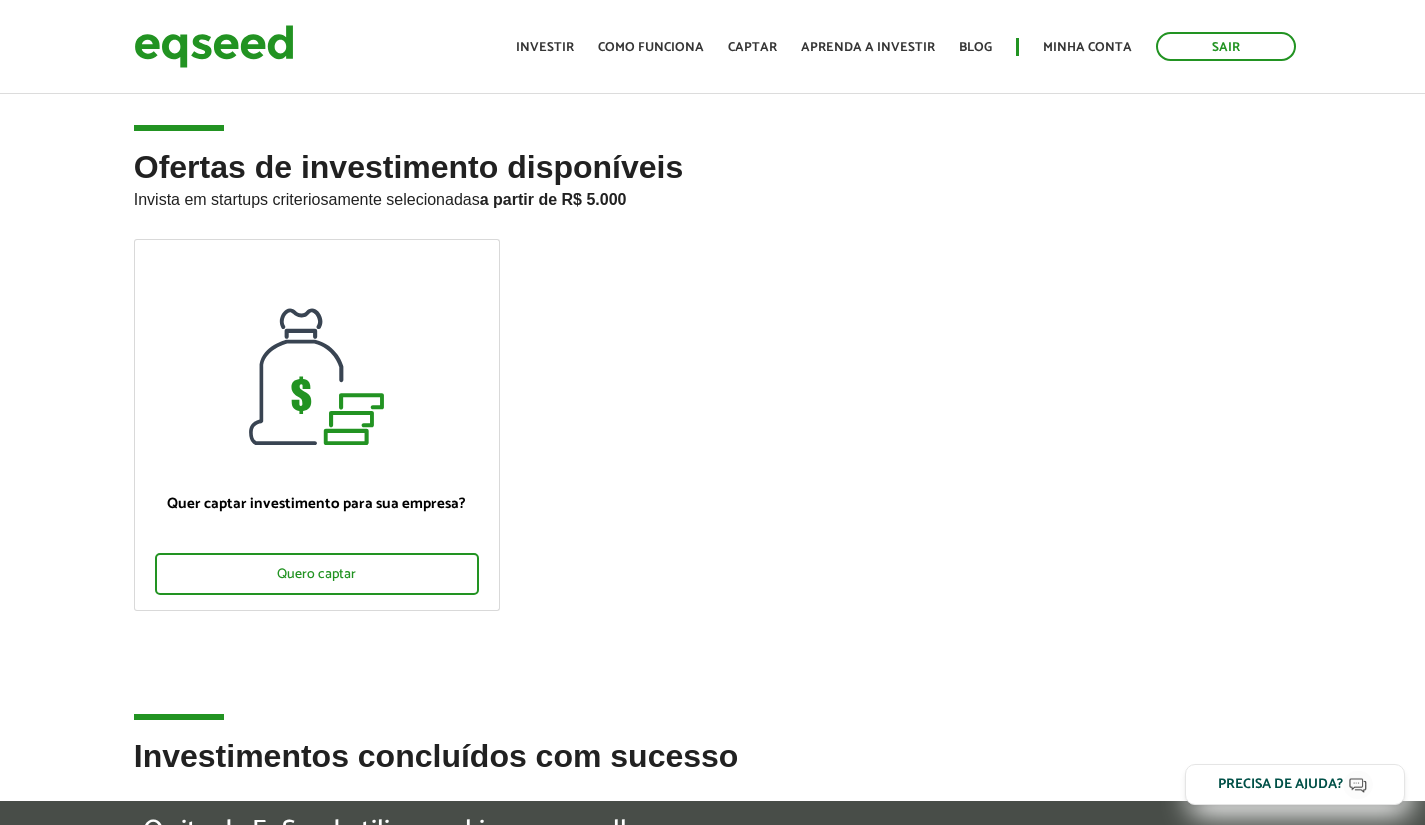scroll, scrollTop: 0, scrollLeft: 0, axis: both 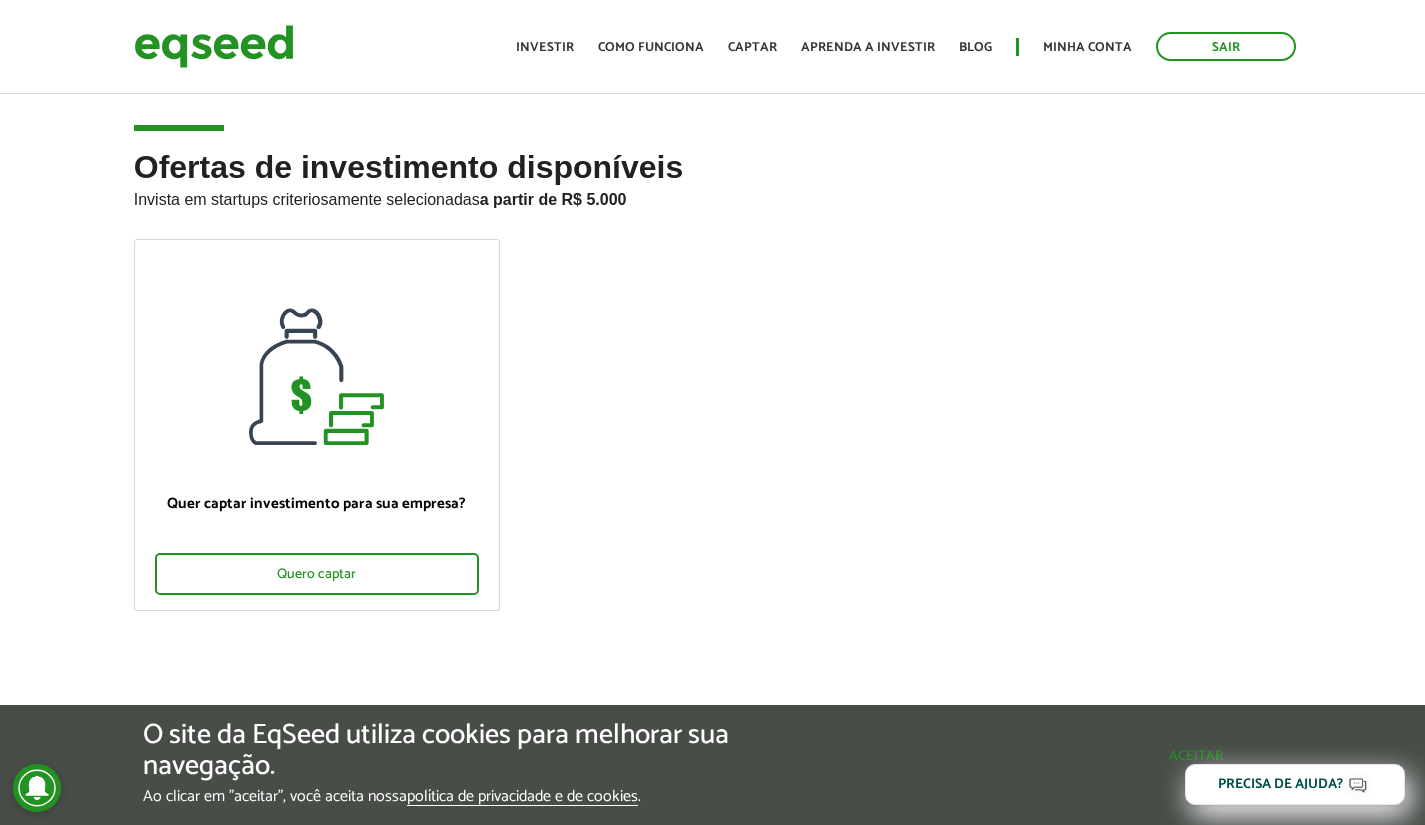 click on "Aceitar" at bounding box center [1196, 756] 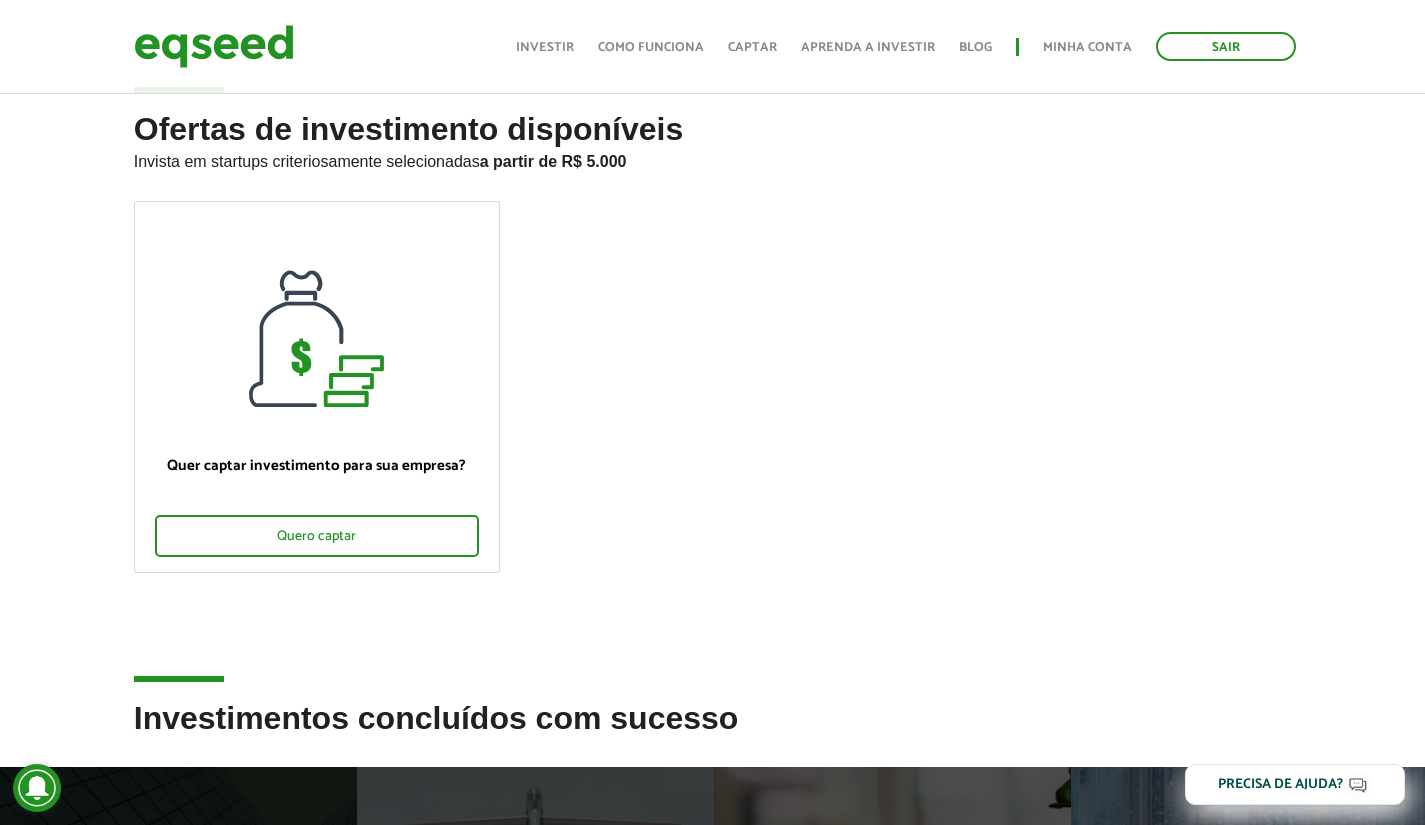 scroll, scrollTop: 0, scrollLeft: 0, axis: both 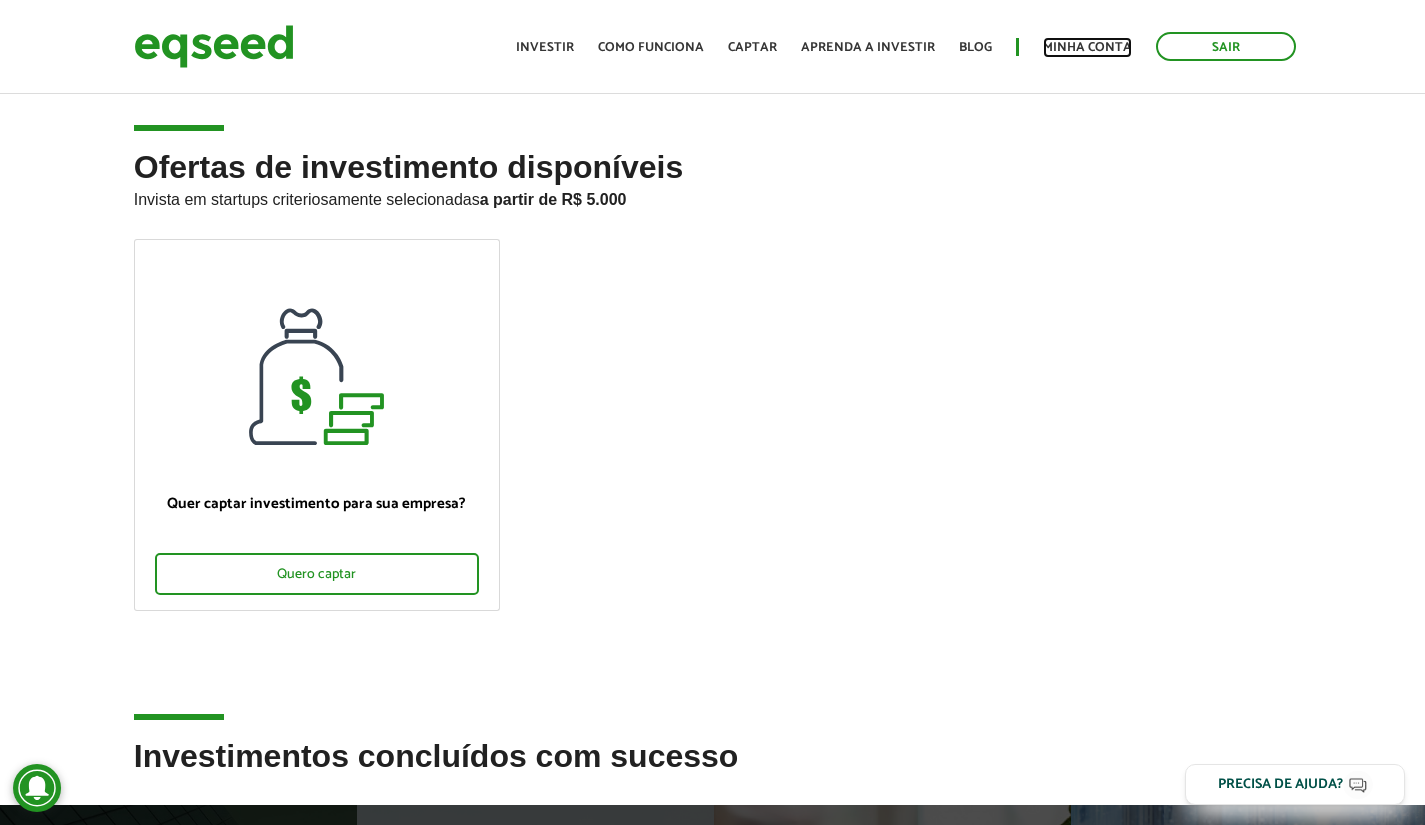 click on "Minha conta" at bounding box center [1087, 47] 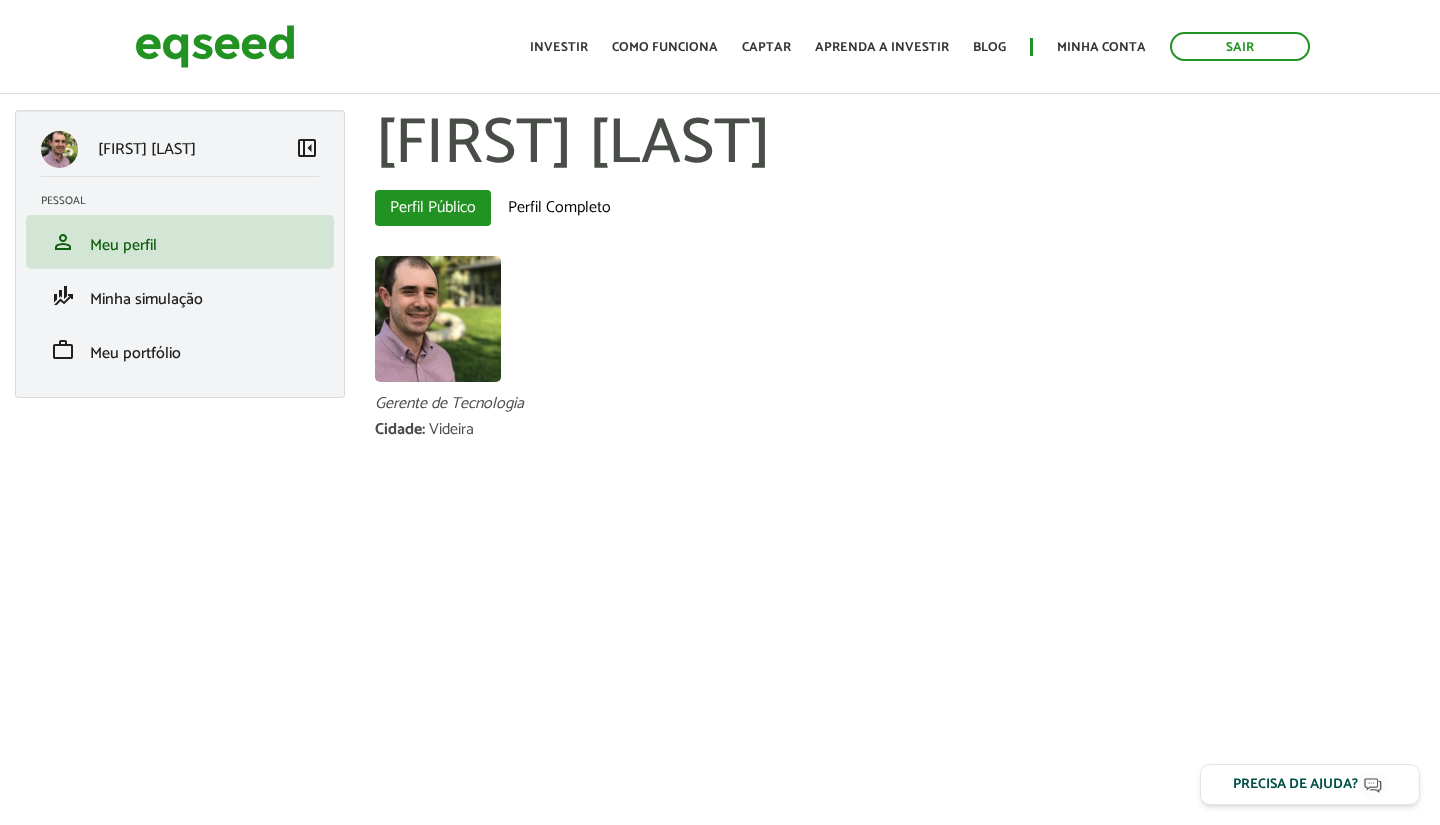 scroll, scrollTop: 0, scrollLeft: 0, axis: both 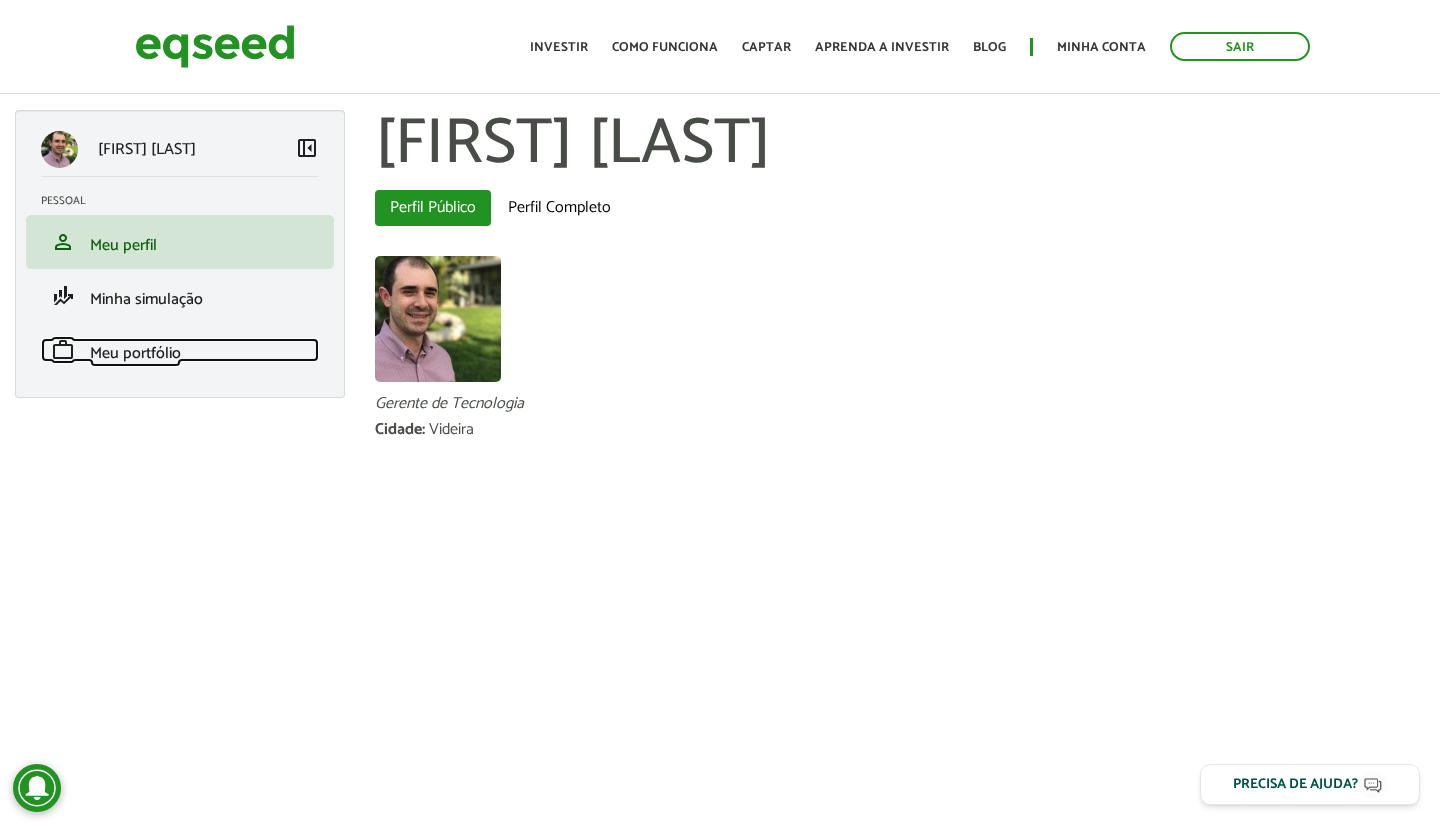click on "Meu portfólio" at bounding box center [135, 353] 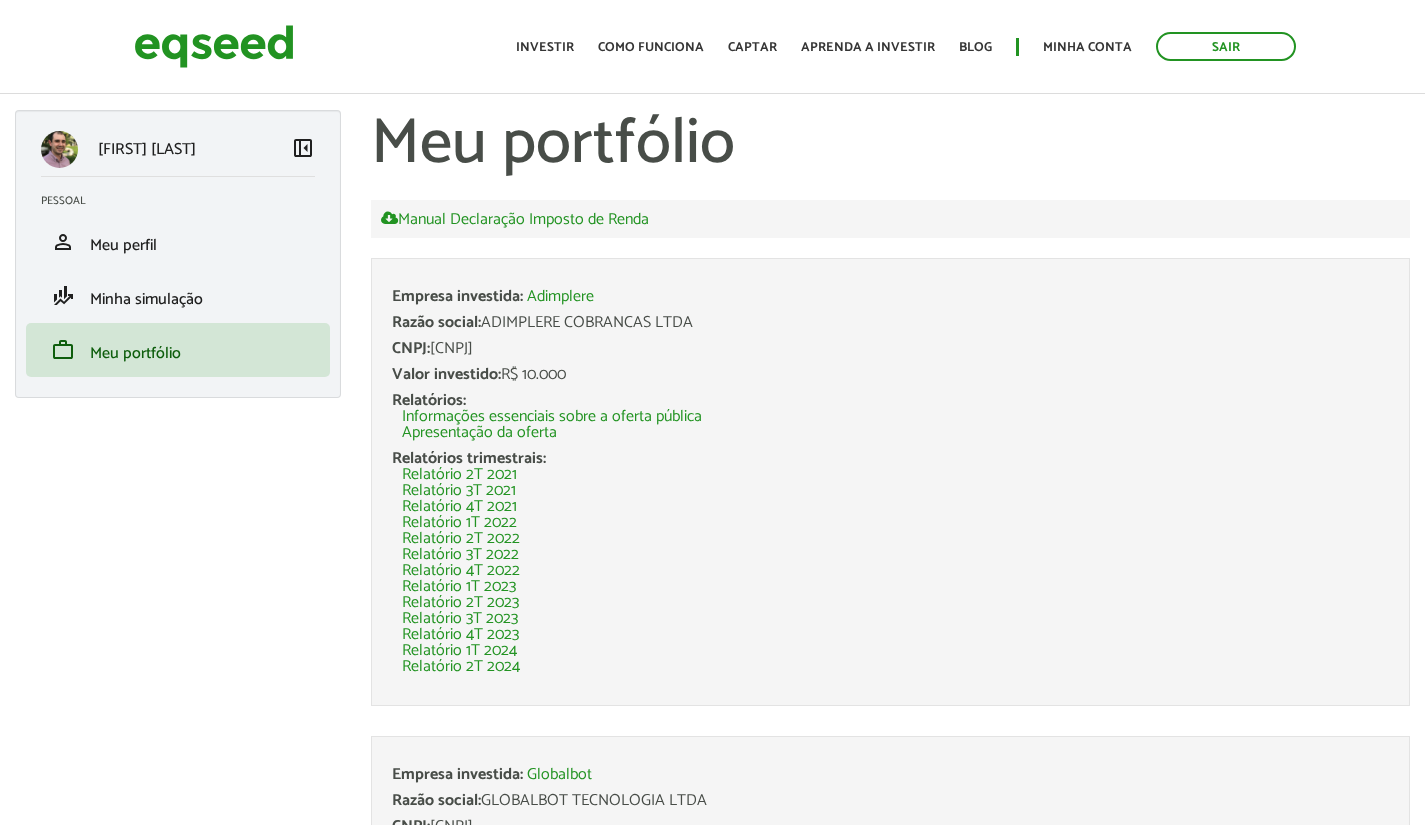 scroll, scrollTop: 0, scrollLeft: 0, axis: both 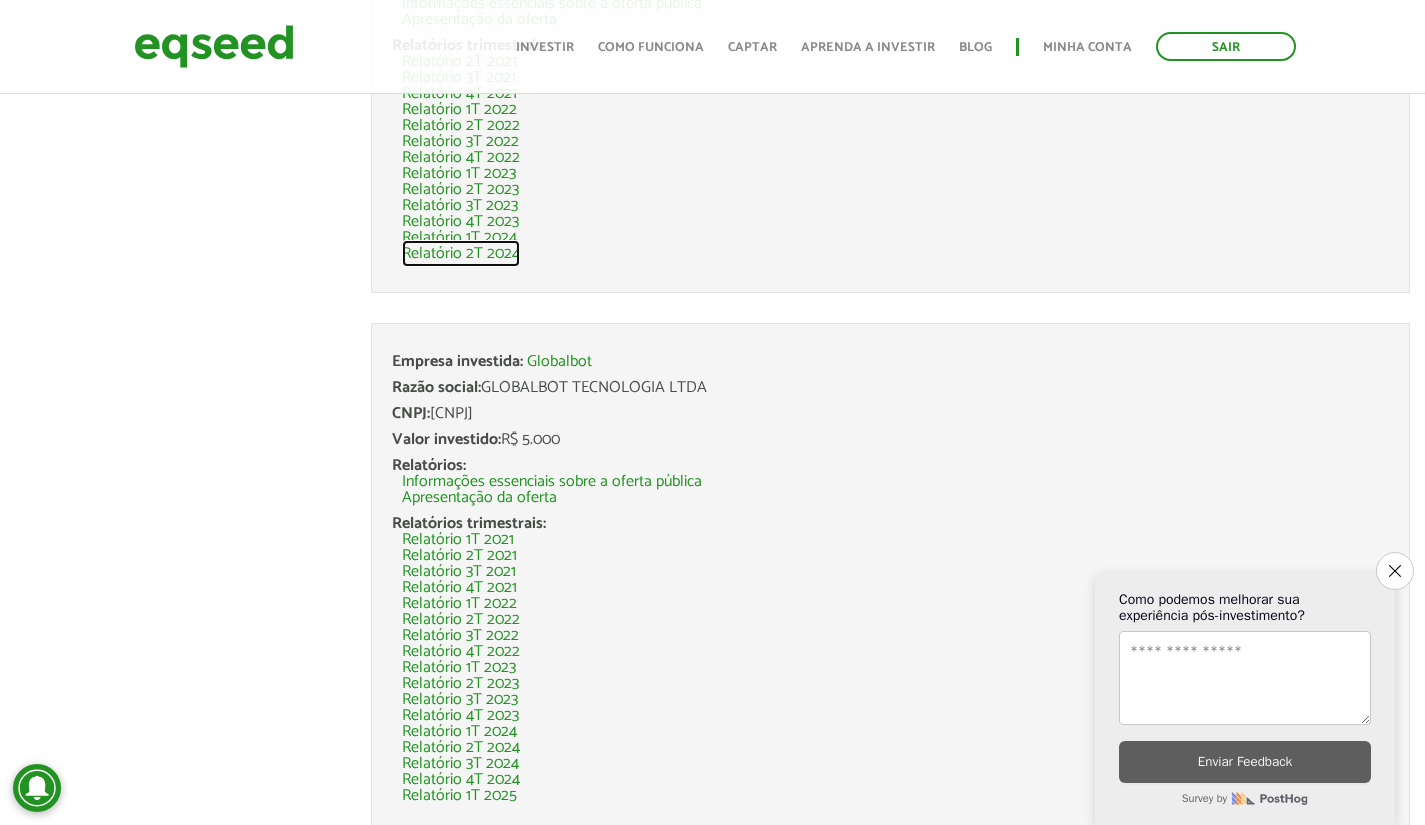 click on "Relatório 2T 2024" at bounding box center (461, 254) 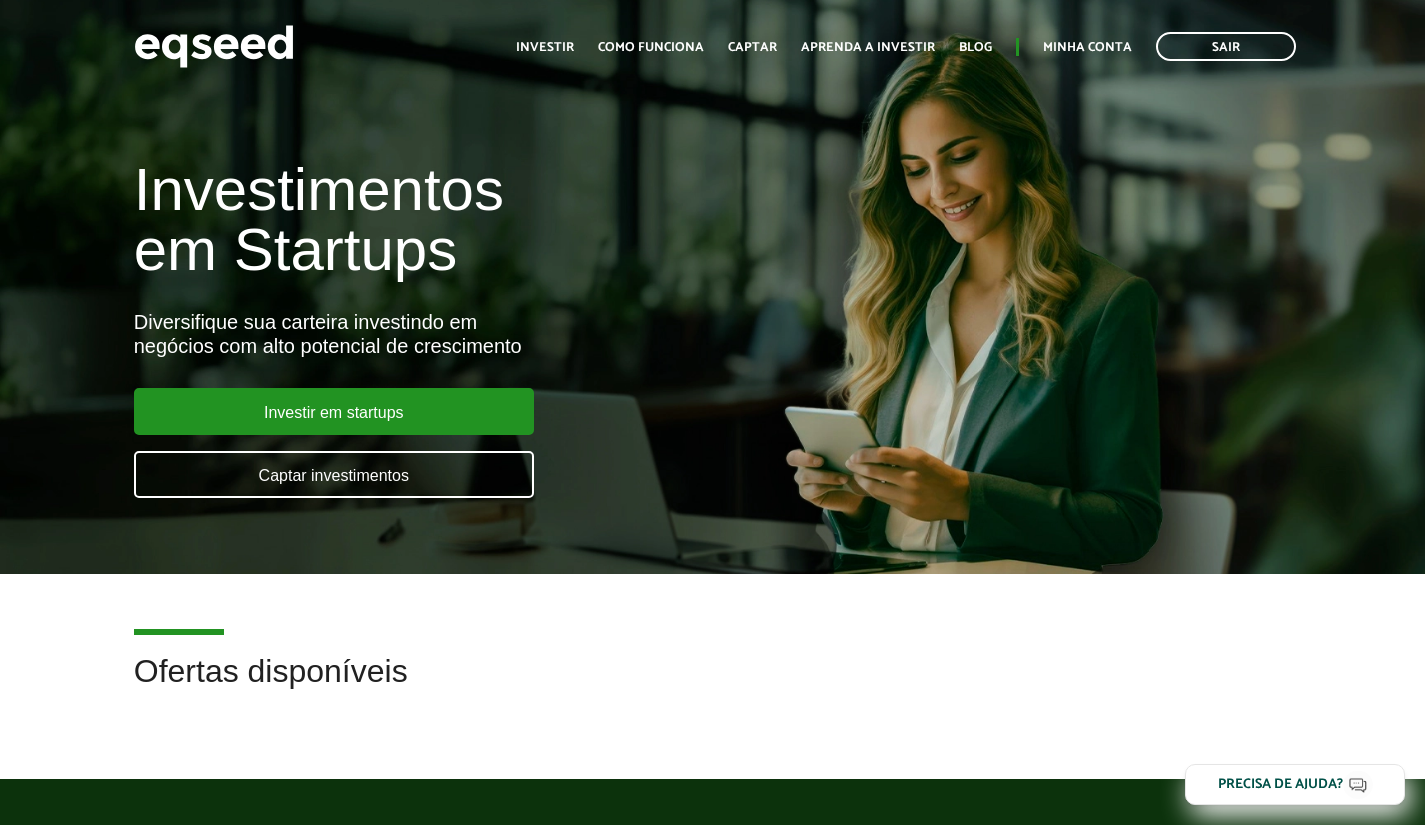 scroll, scrollTop: 0, scrollLeft: 0, axis: both 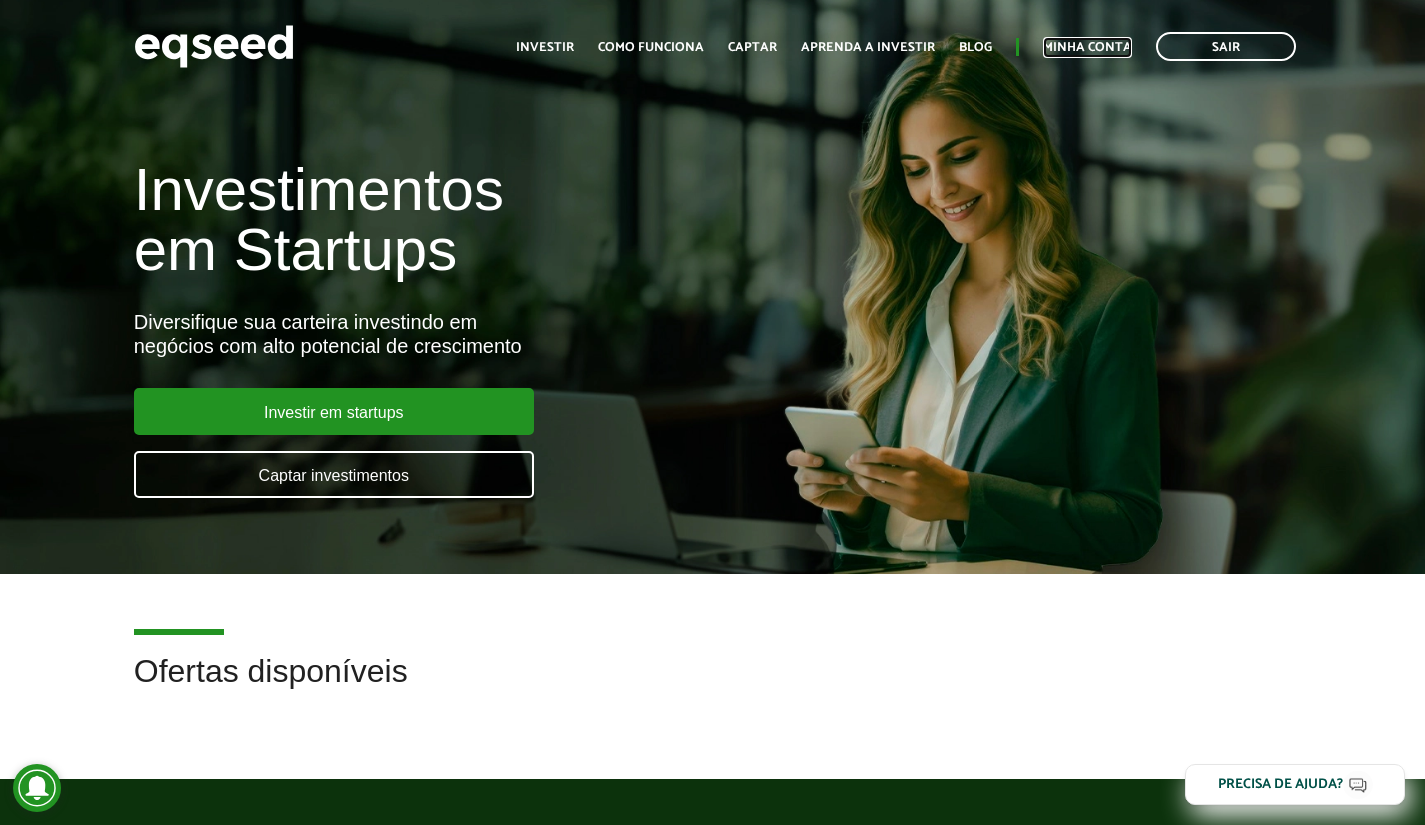 click on "Minha conta" at bounding box center (1087, 47) 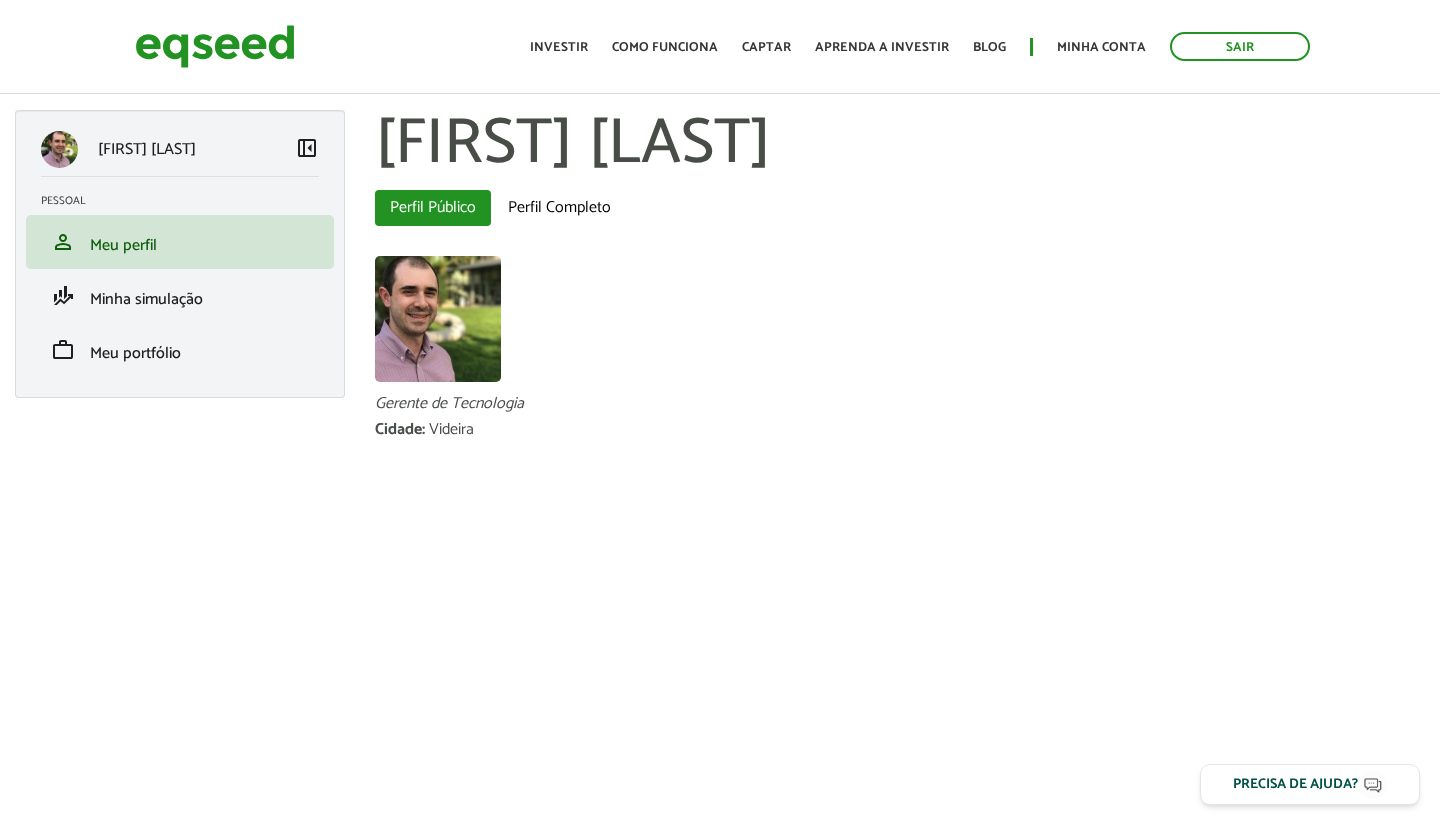 scroll, scrollTop: 0, scrollLeft: 0, axis: both 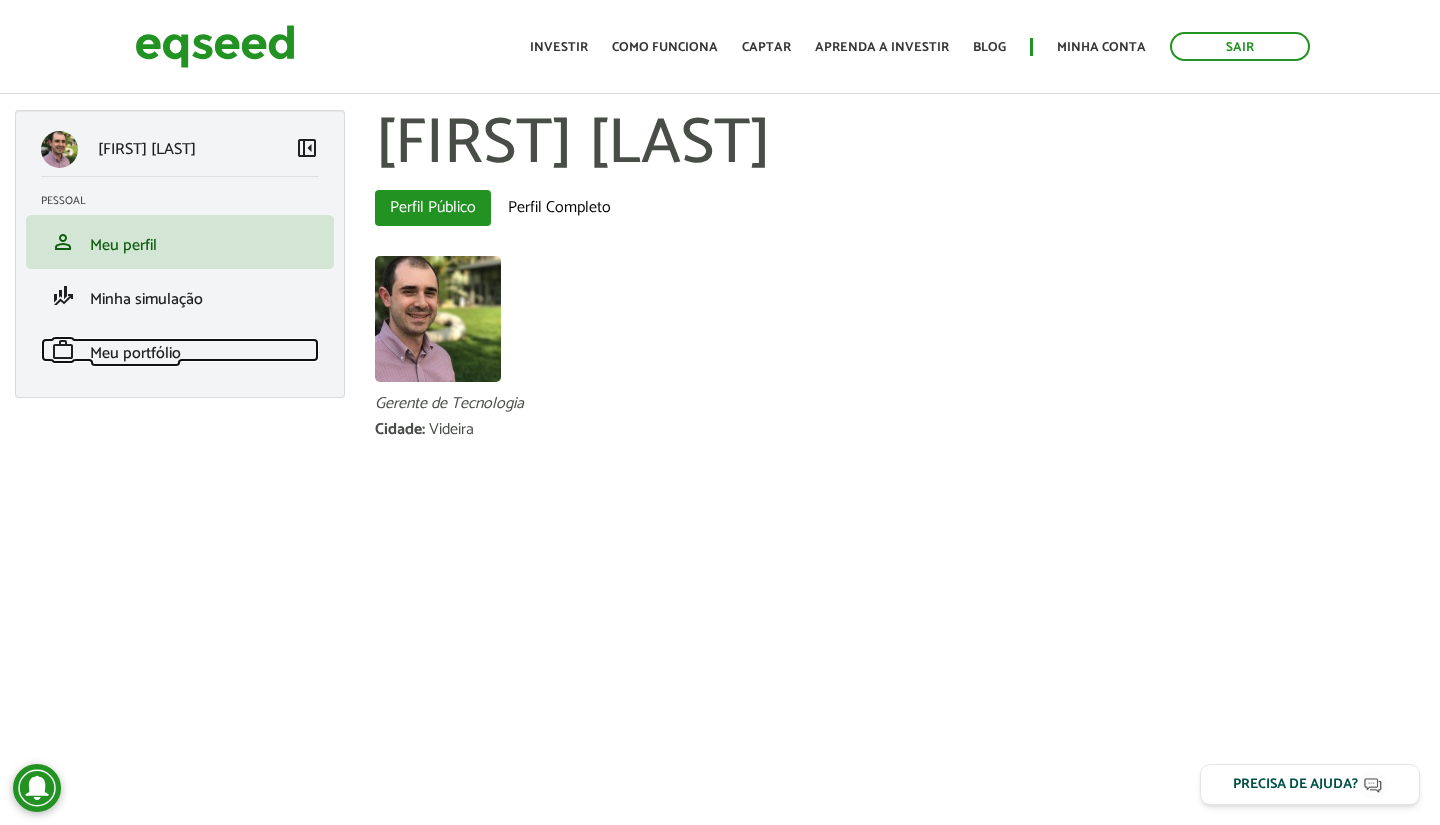 click on "Meu portfólio" at bounding box center [135, 353] 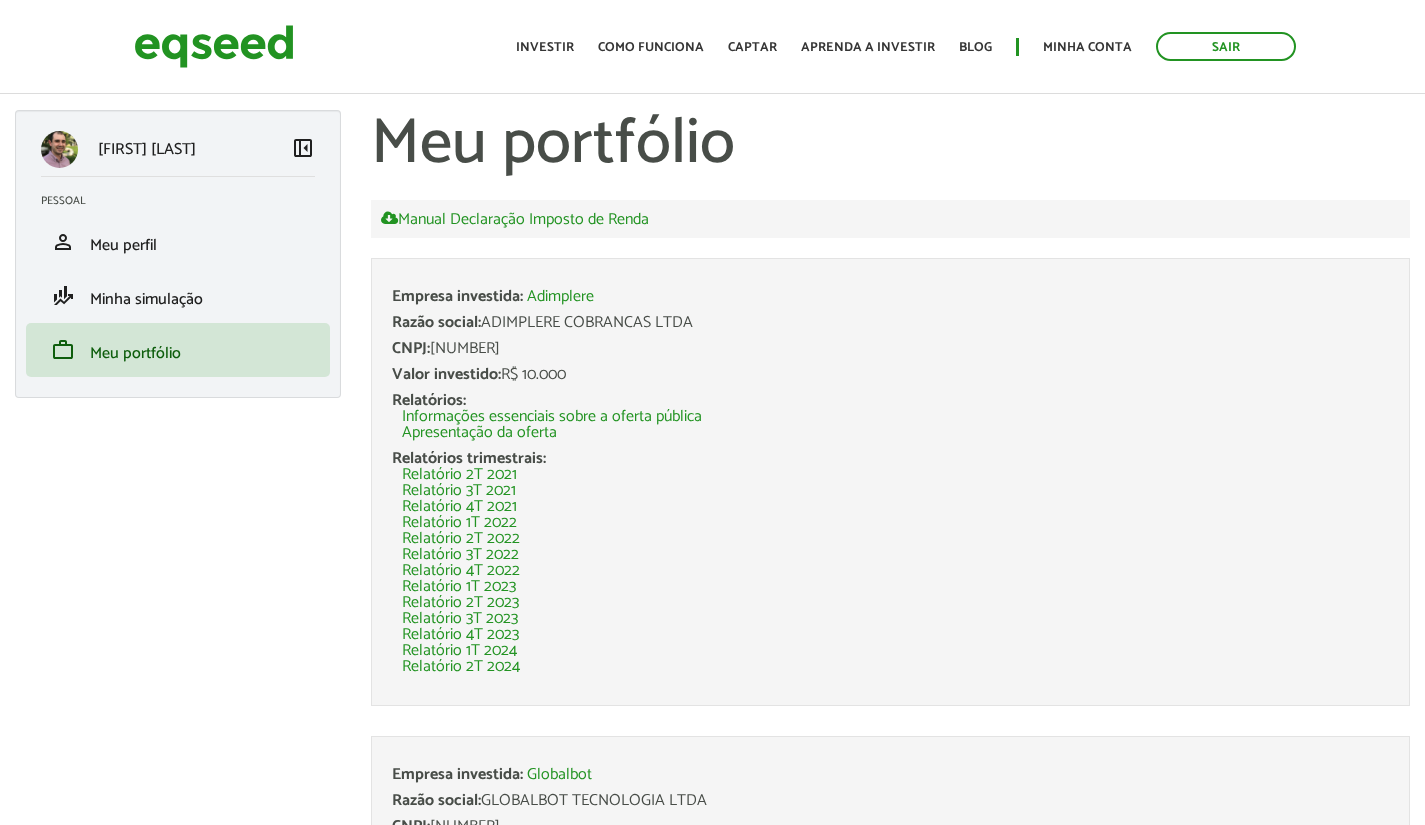 scroll, scrollTop: 0, scrollLeft: 0, axis: both 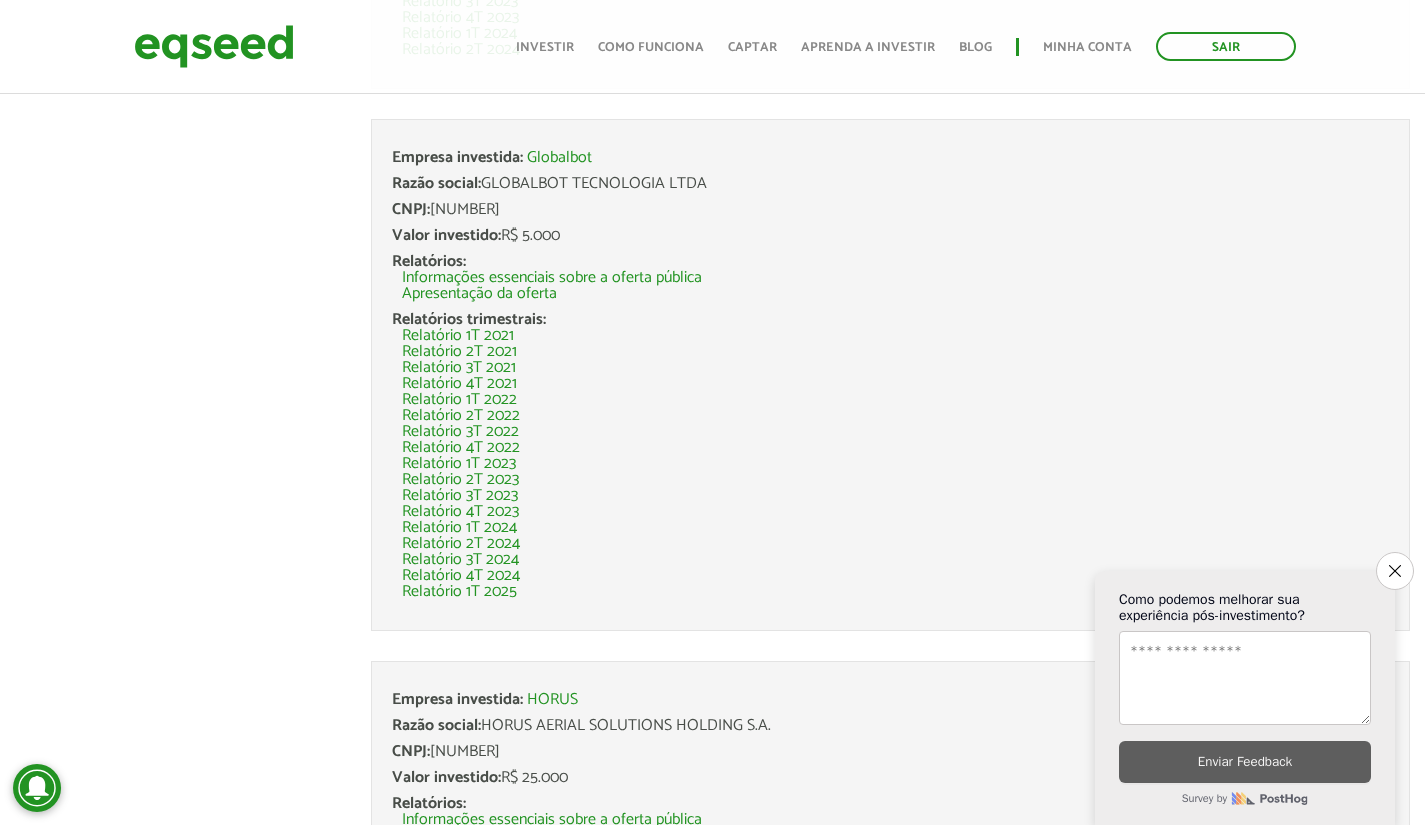 click on "Relatório 1T 2025" at bounding box center (459, 592) 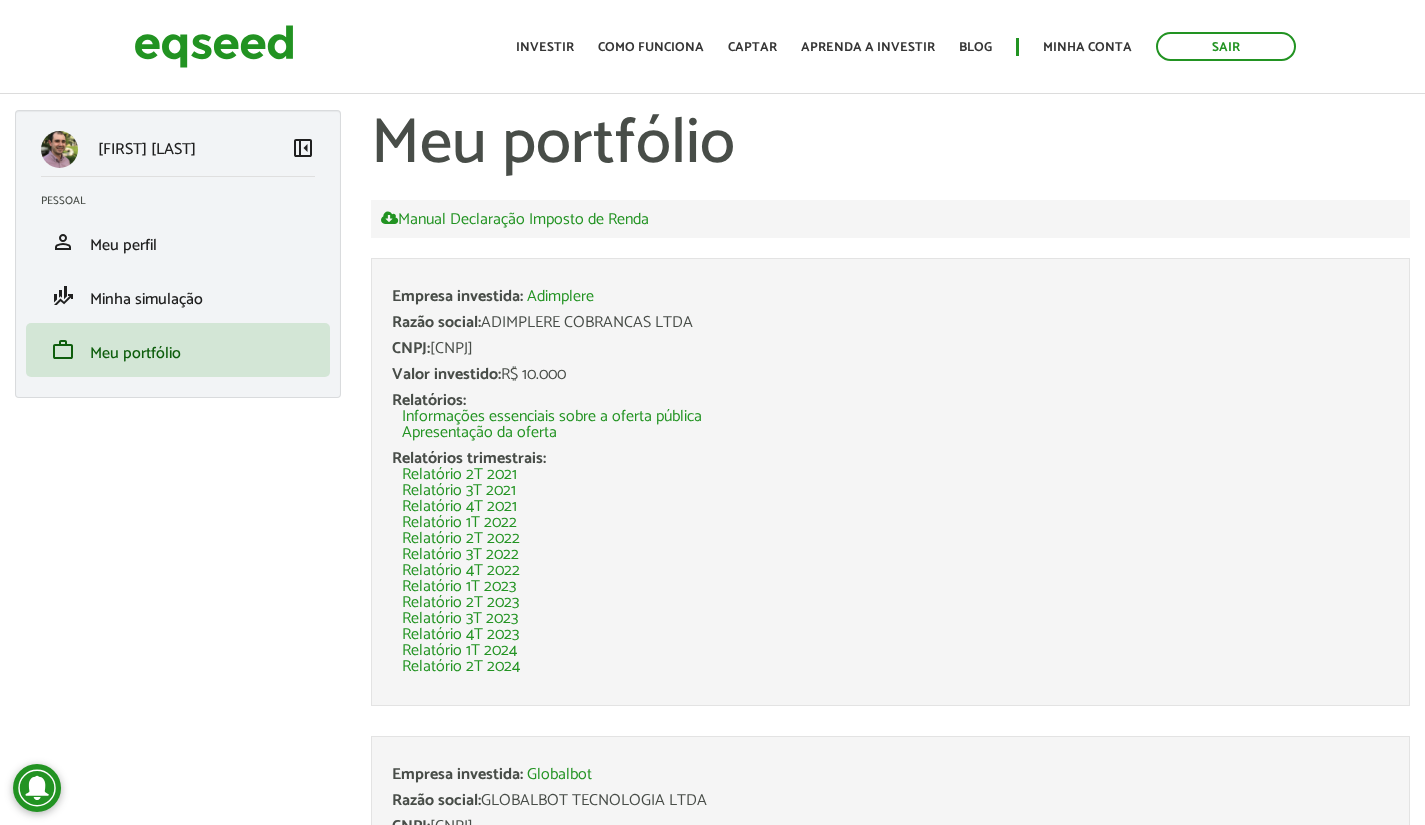 scroll, scrollTop: 0, scrollLeft: 0, axis: both 